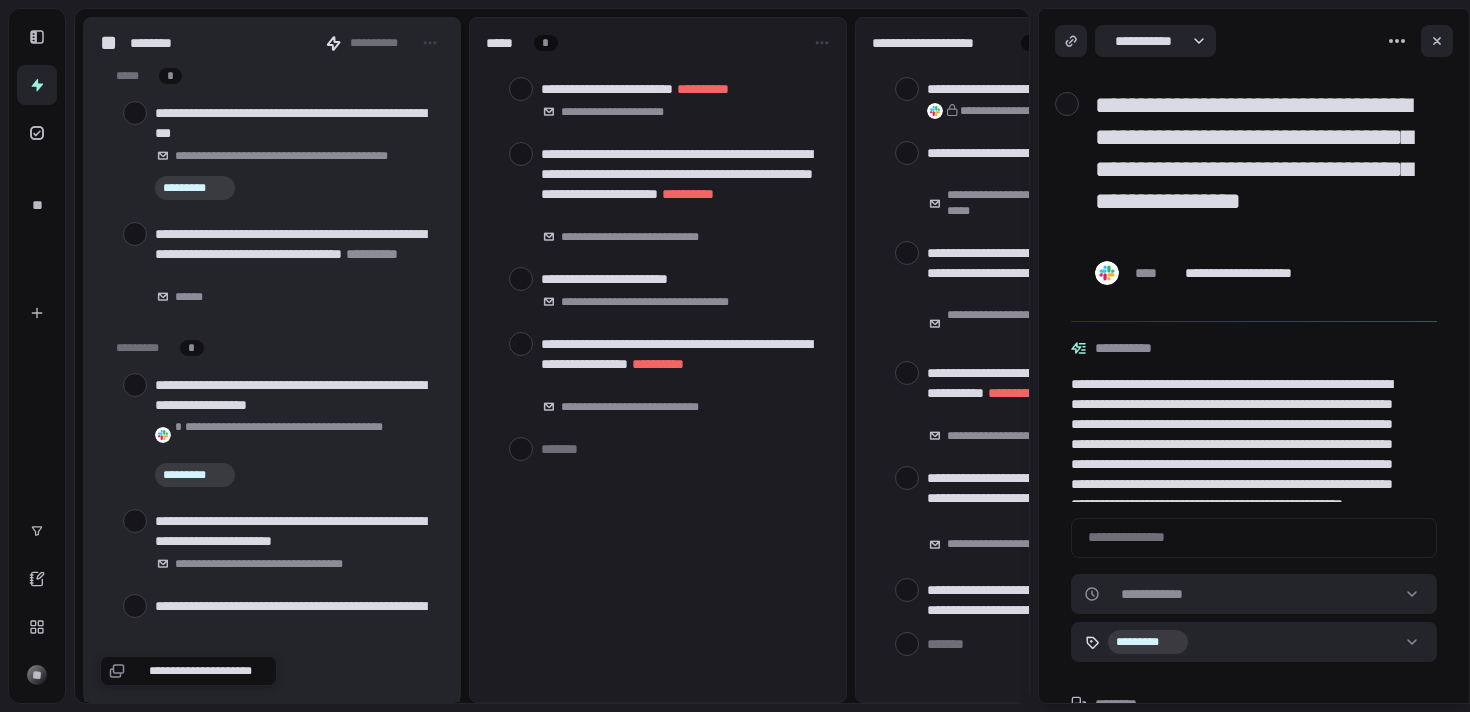 scroll, scrollTop: 0, scrollLeft: 0, axis: both 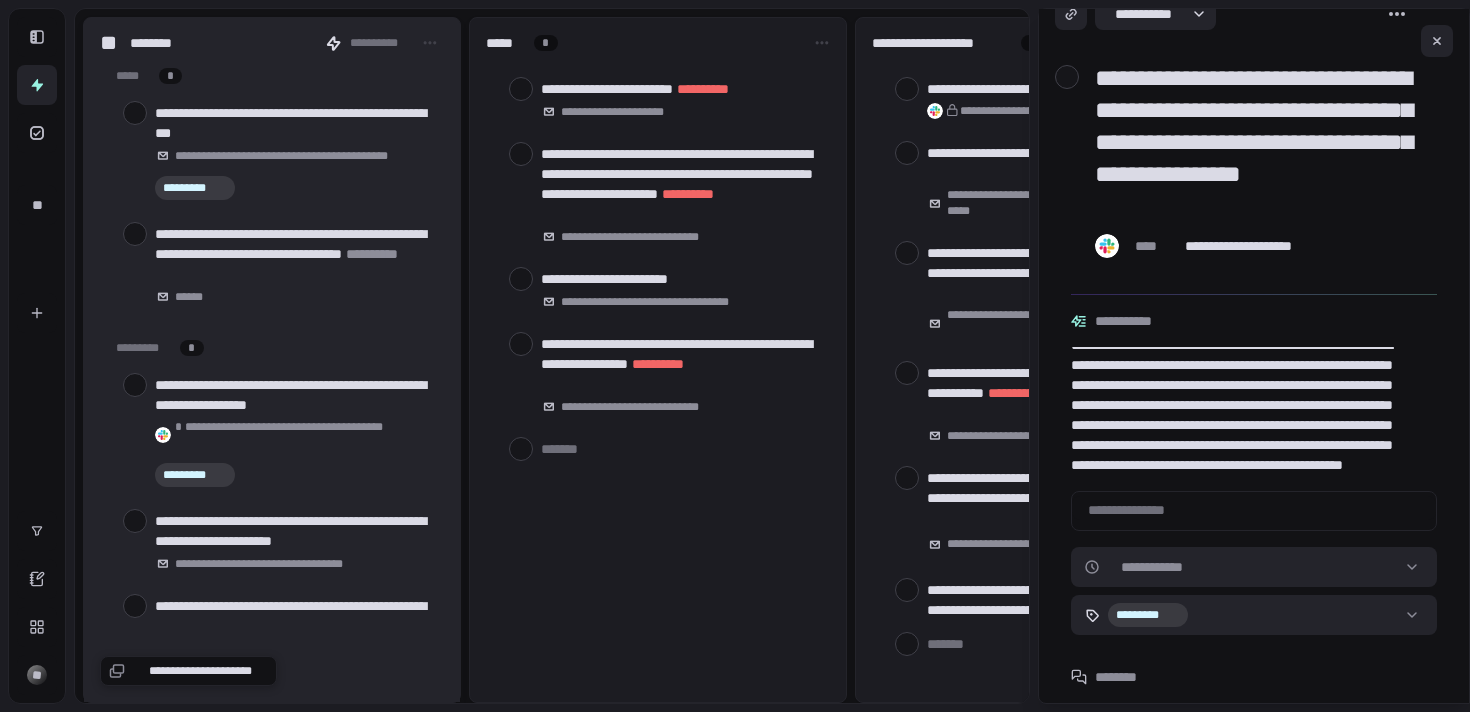 type on "*" 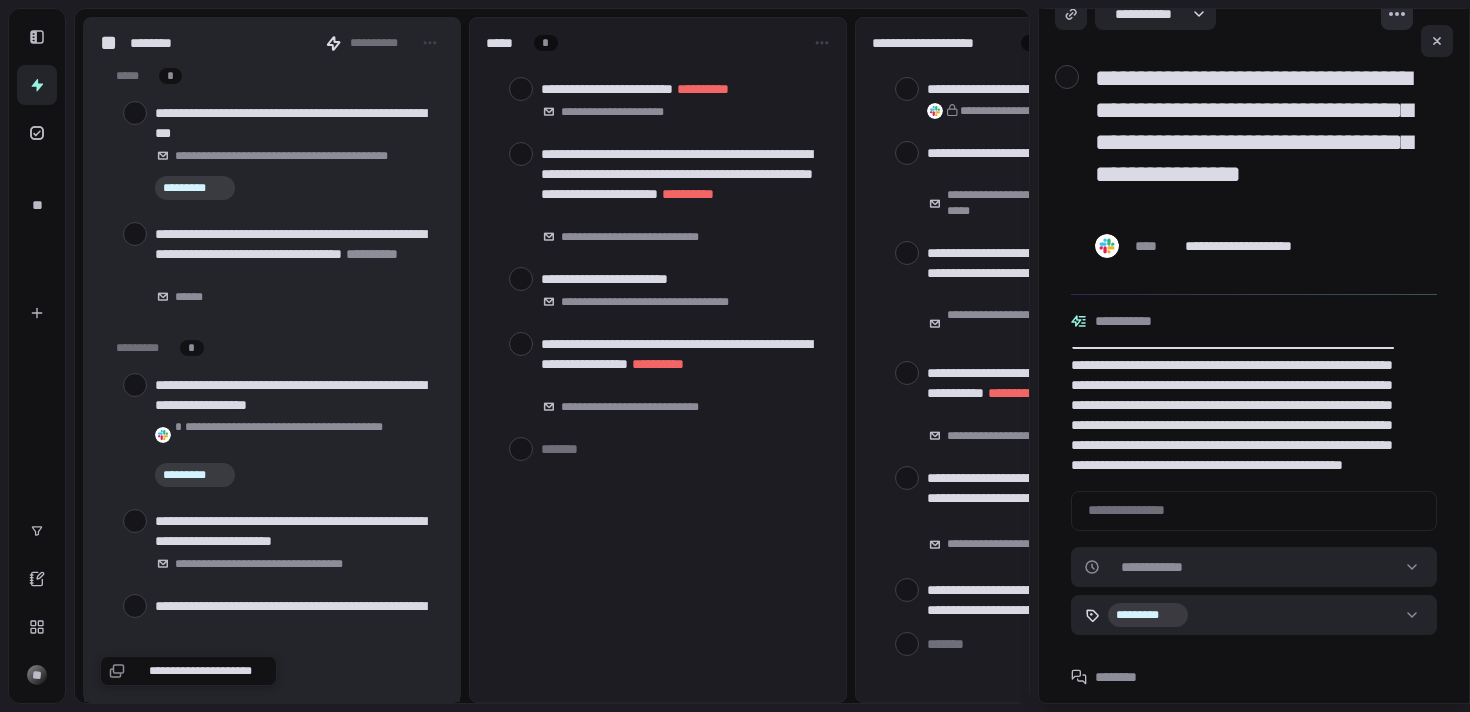 scroll, scrollTop: 0, scrollLeft: 0, axis: both 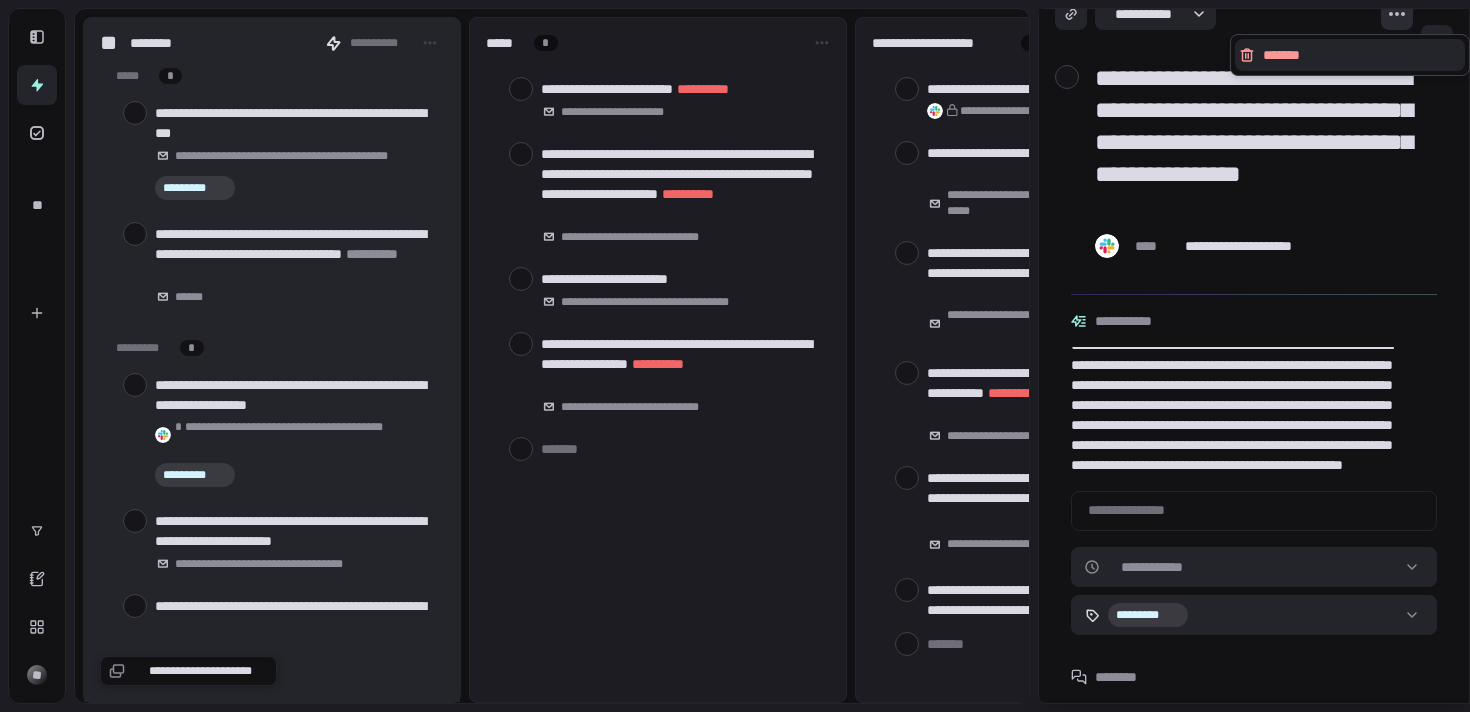 click on "**********" at bounding box center [735, 356] 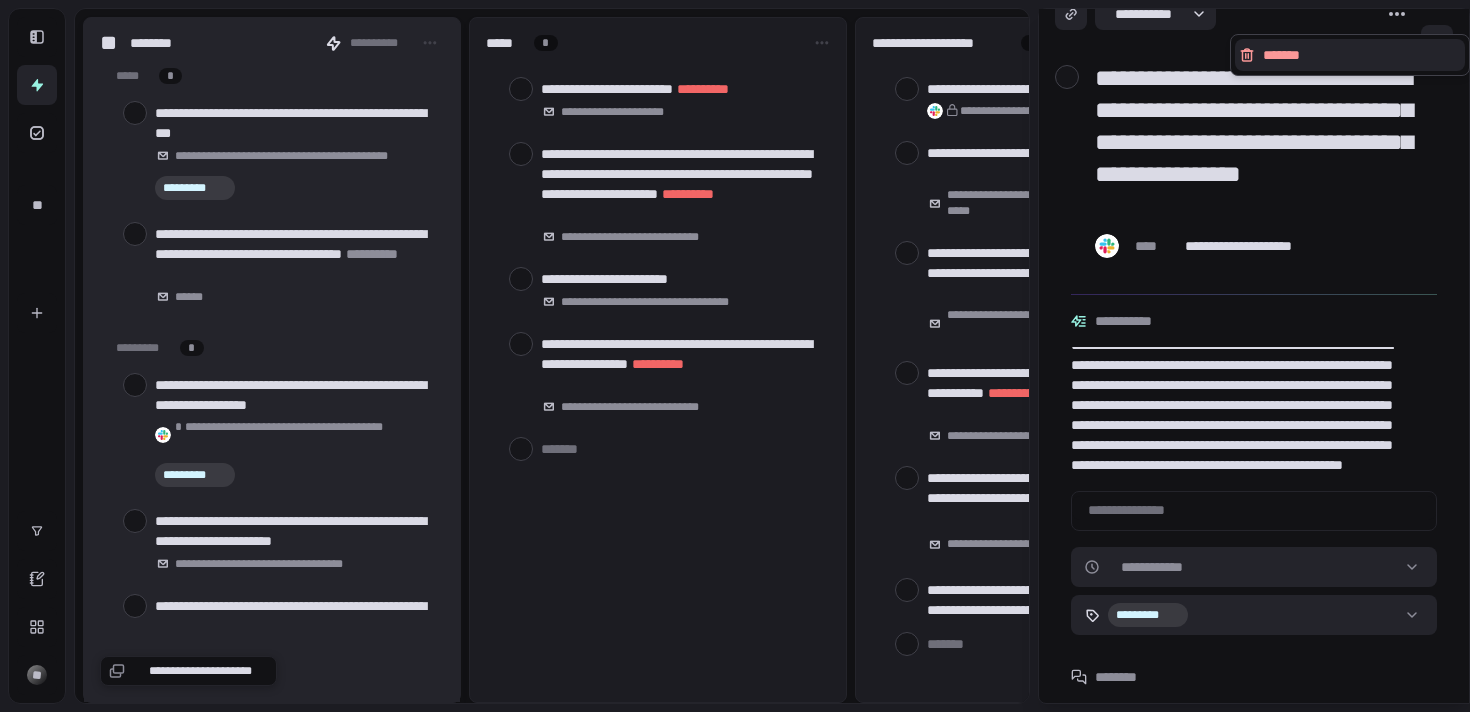 click on "**********" at bounding box center (735, 356) 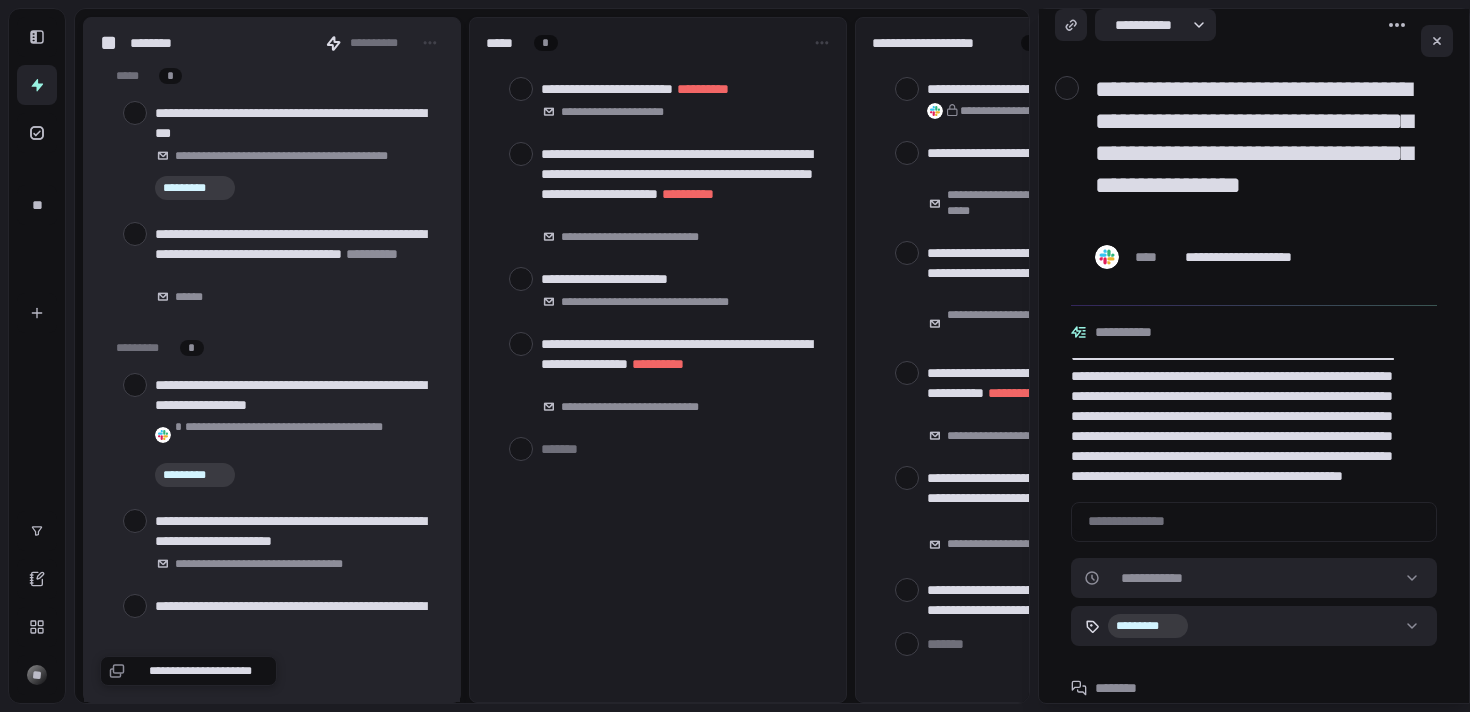 scroll, scrollTop: 0, scrollLeft: 0, axis: both 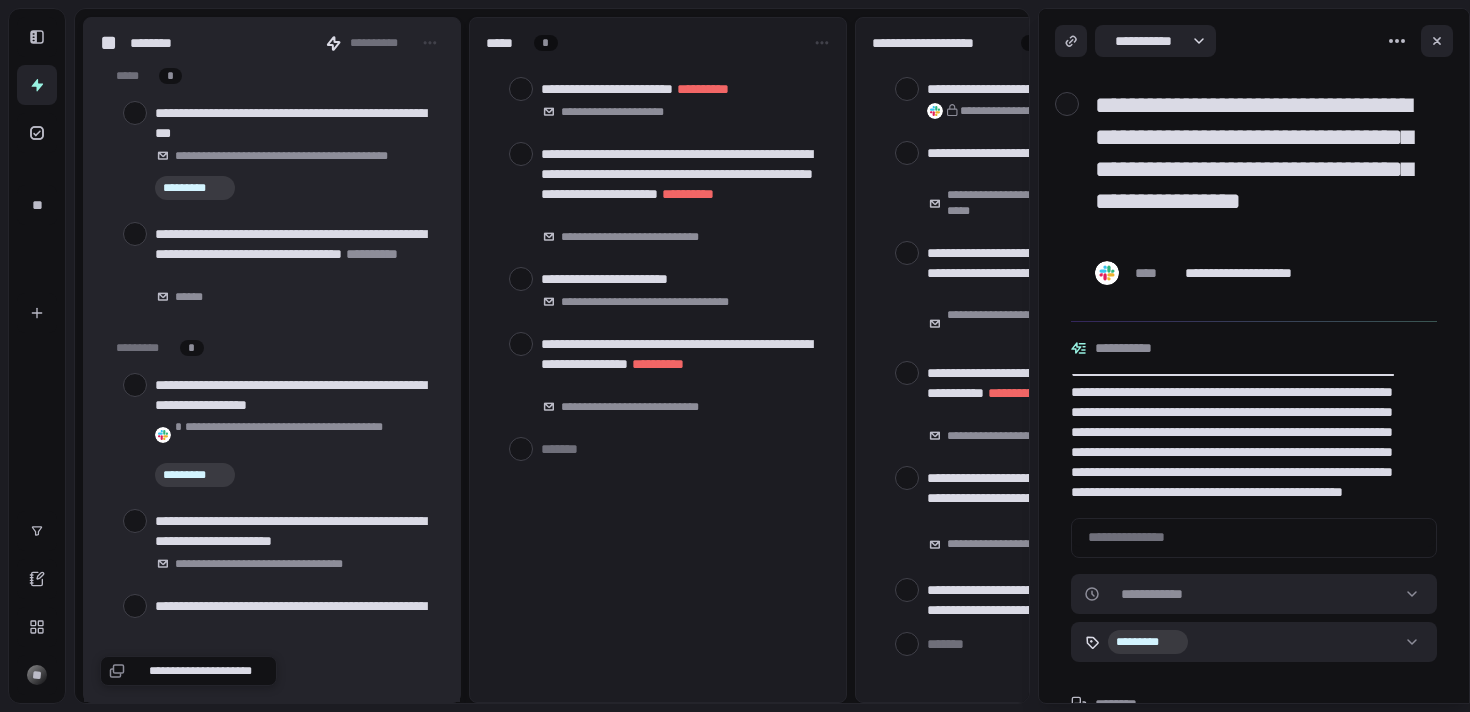 drag, startPoint x: 1206, startPoint y: 107, endPoint x: 1100, endPoint y: 99, distance: 106.30146 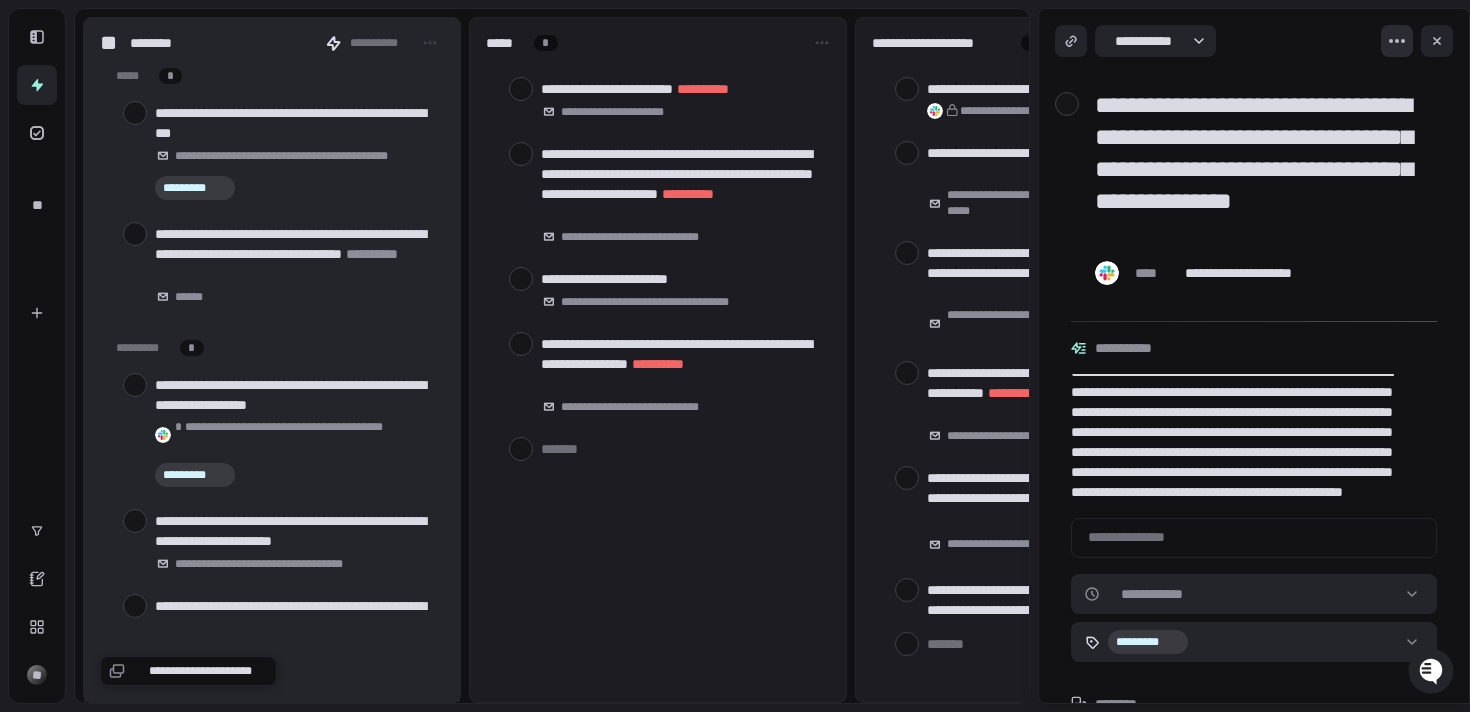 type on "**********" 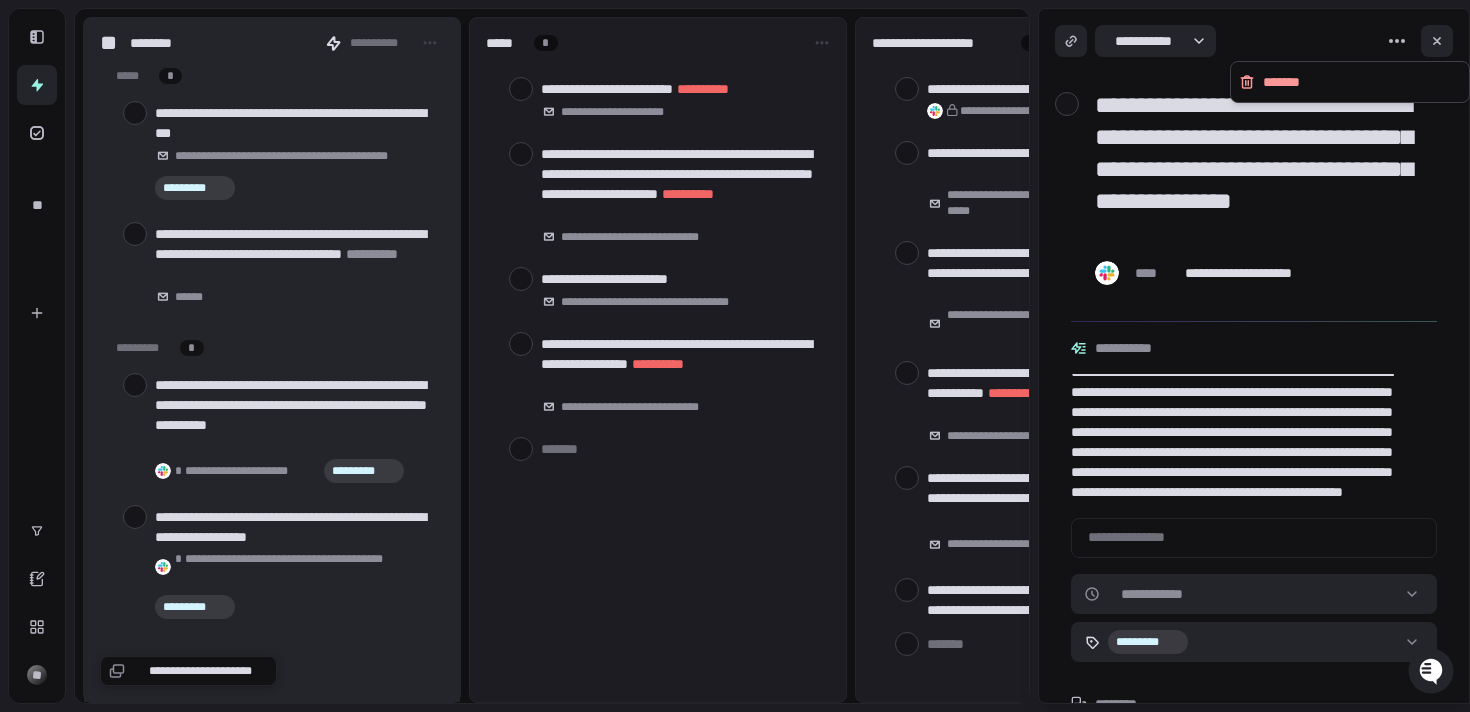 click on "*******" at bounding box center [1350, 82] 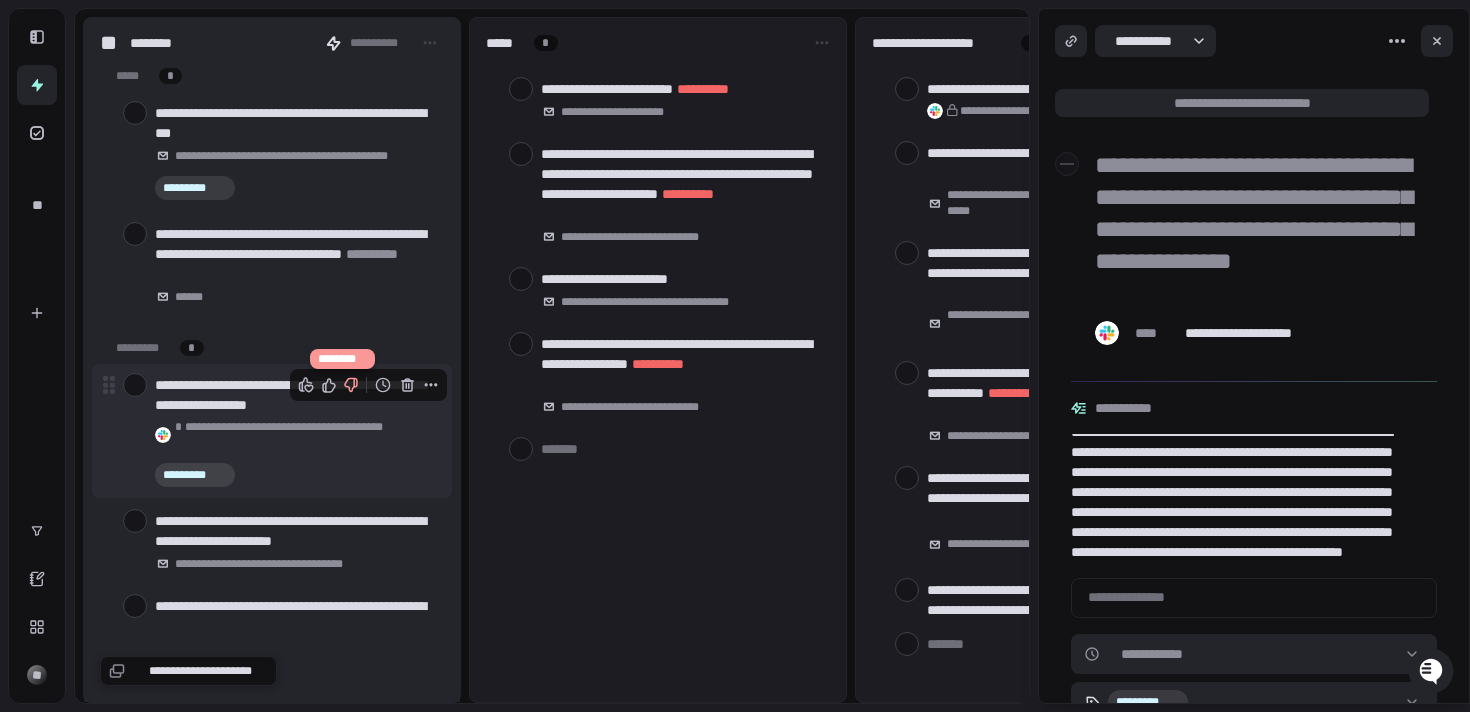 click 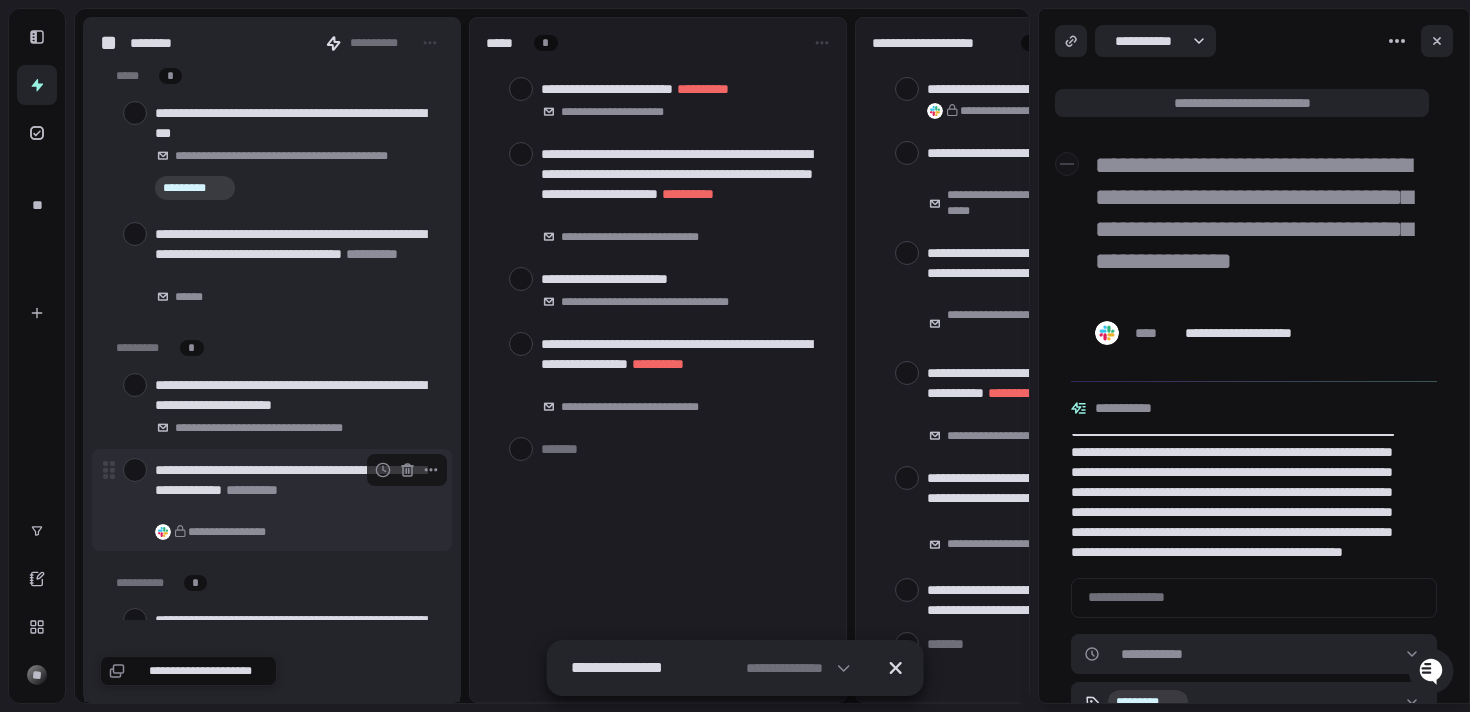click on "**********" at bounding box center [295, 490] 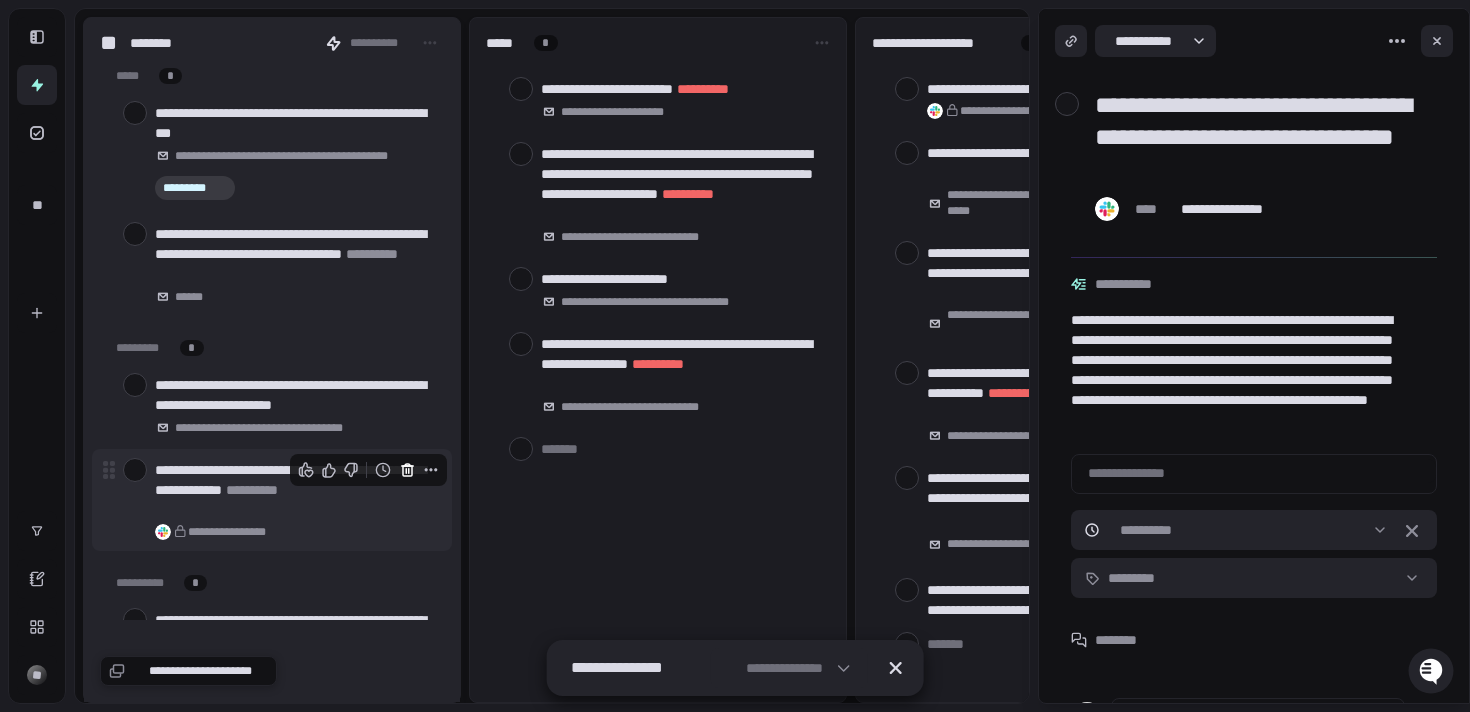 click 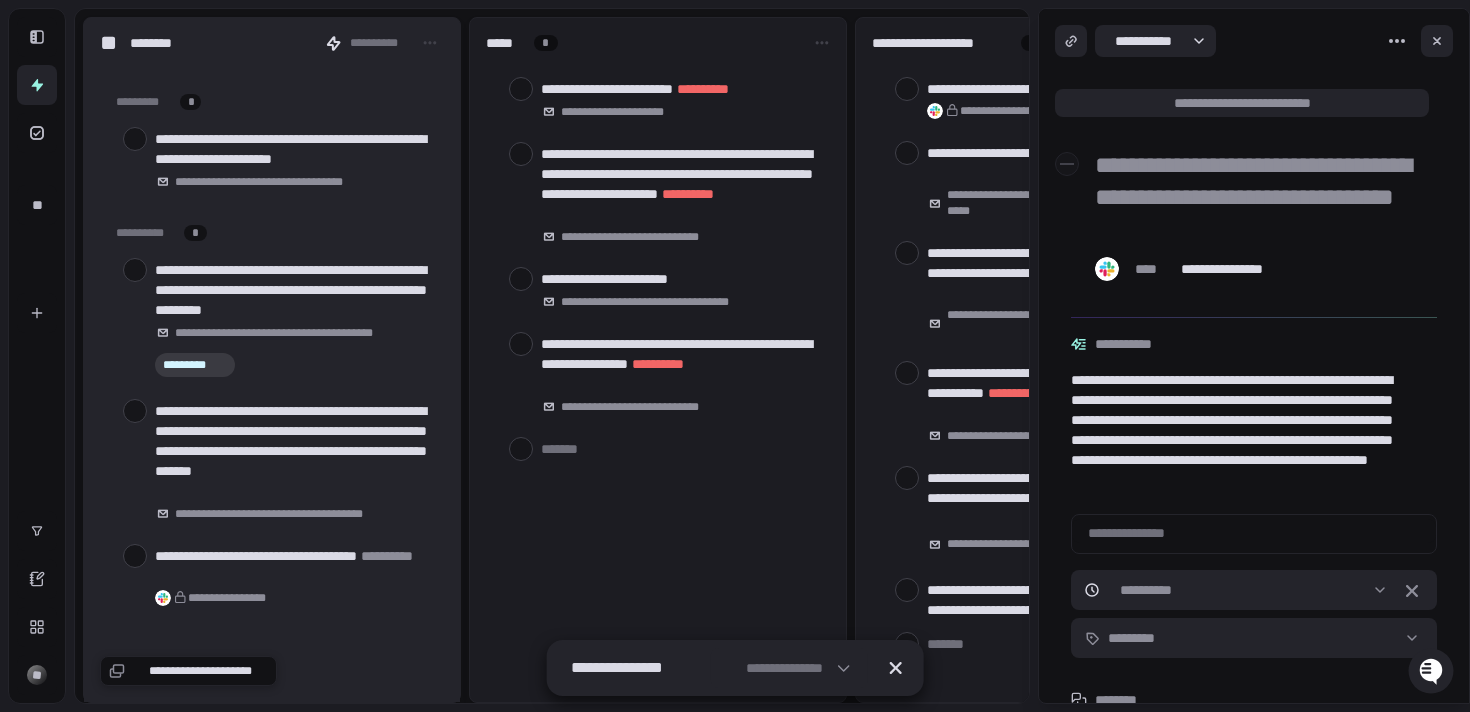 scroll, scrollTop: 249, scrollLeft: 0, axis: vertical 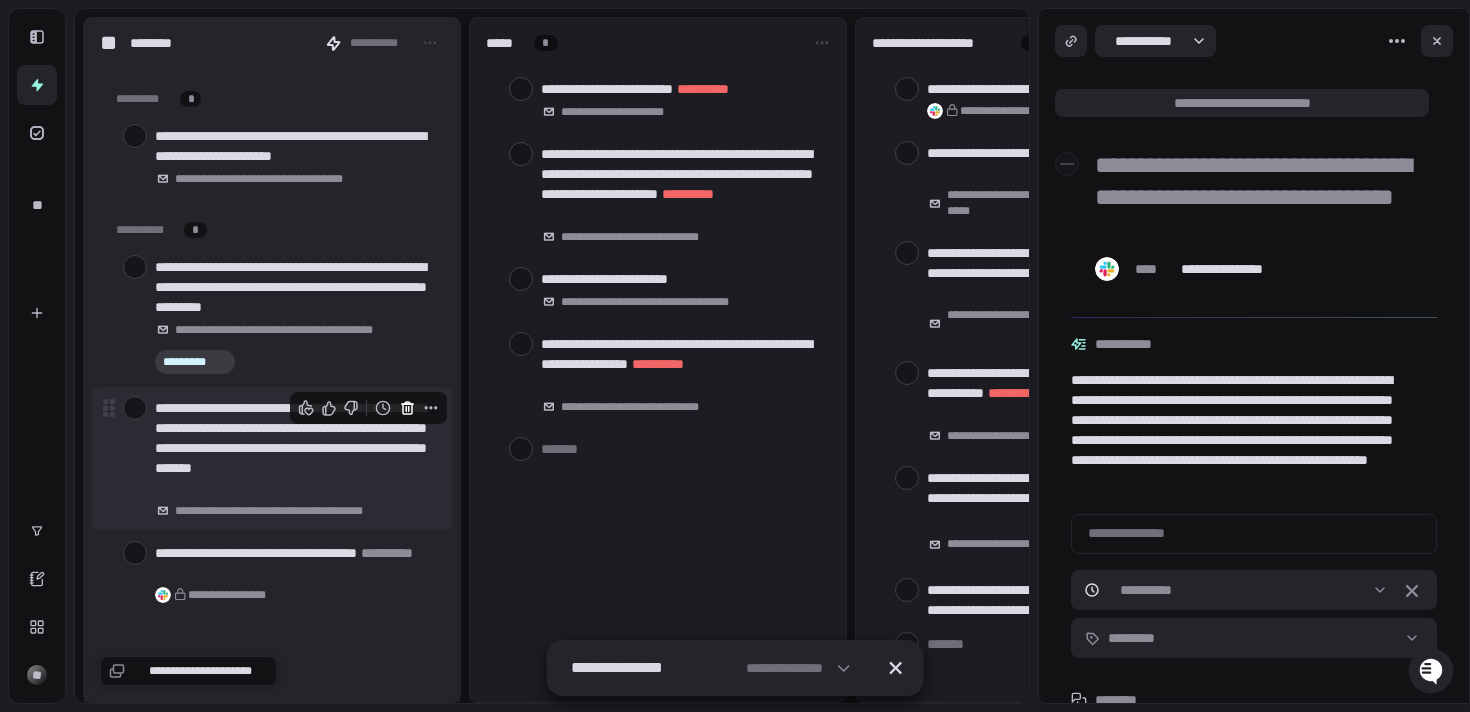 click 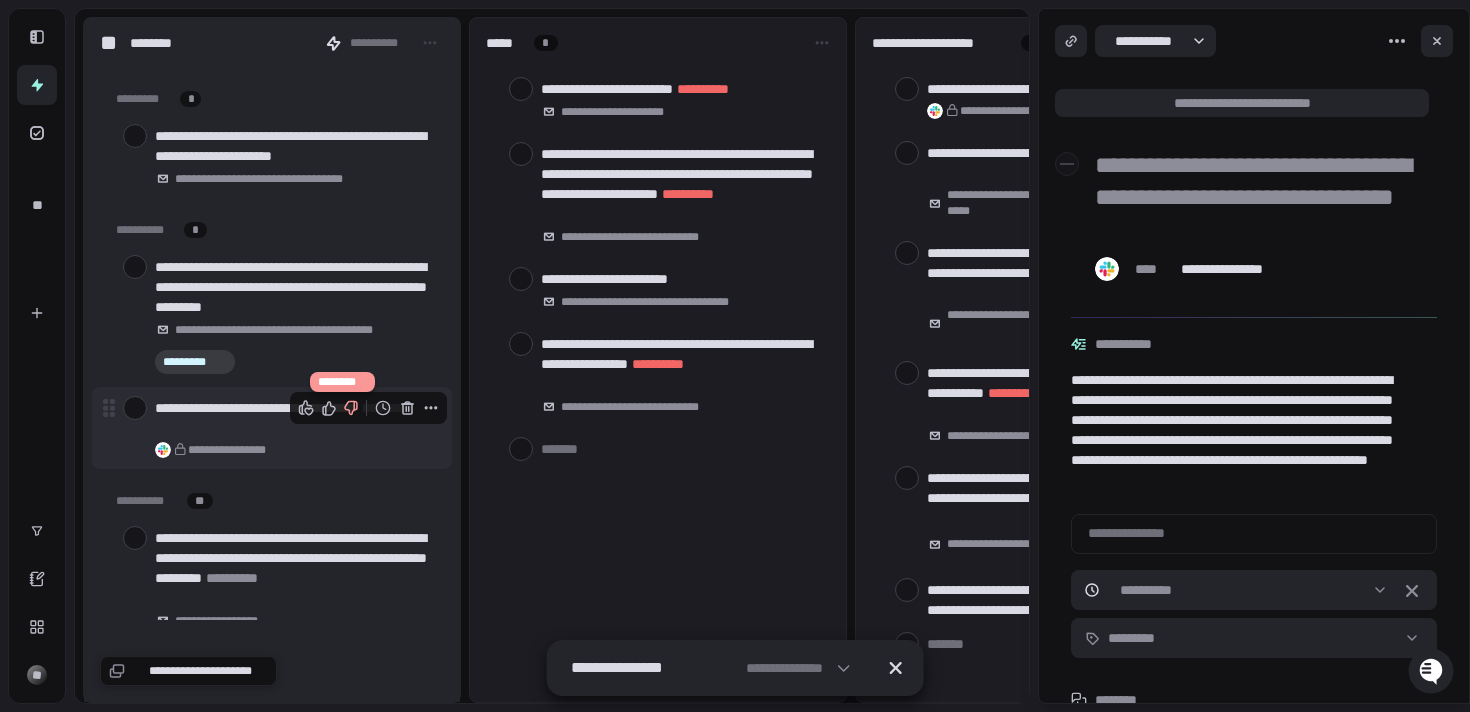 click 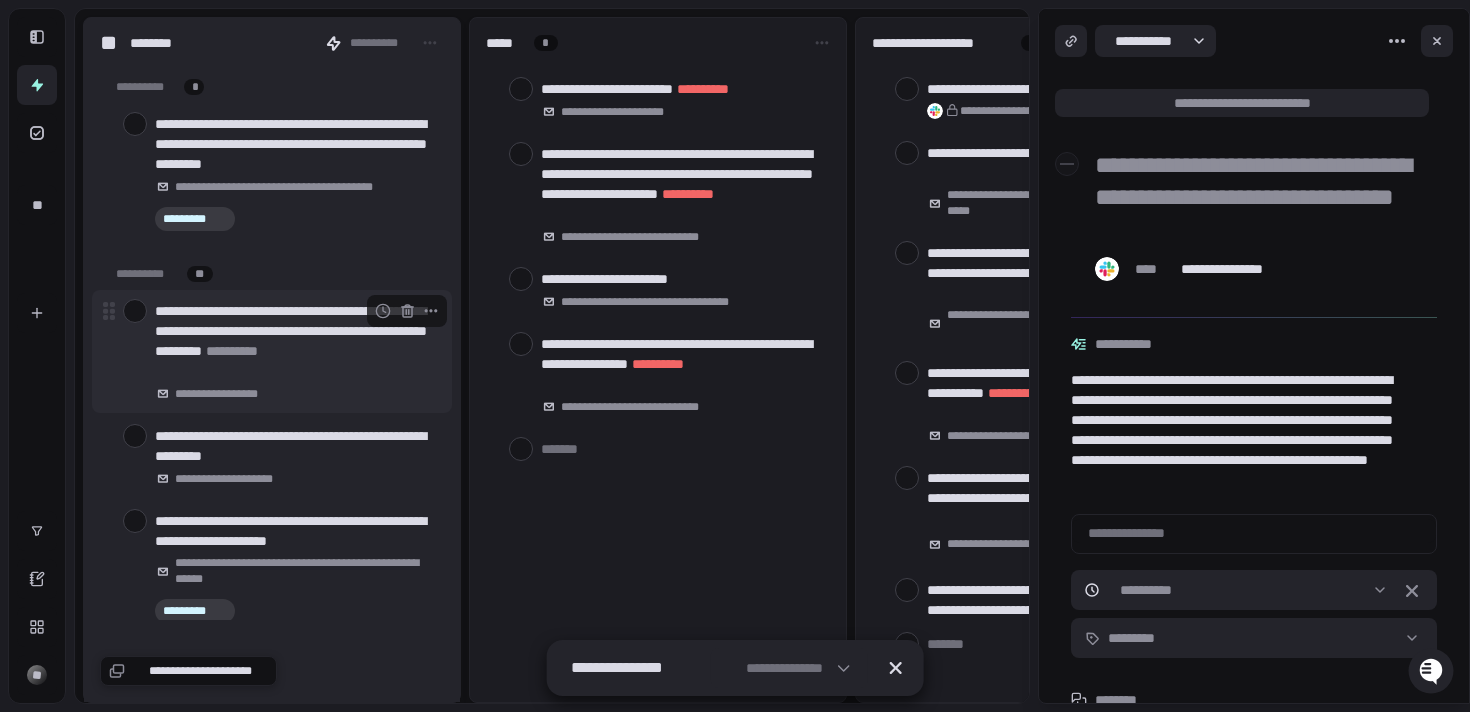 scroll, scrollTop: 398, scrollLeft: 0, axis: vertical 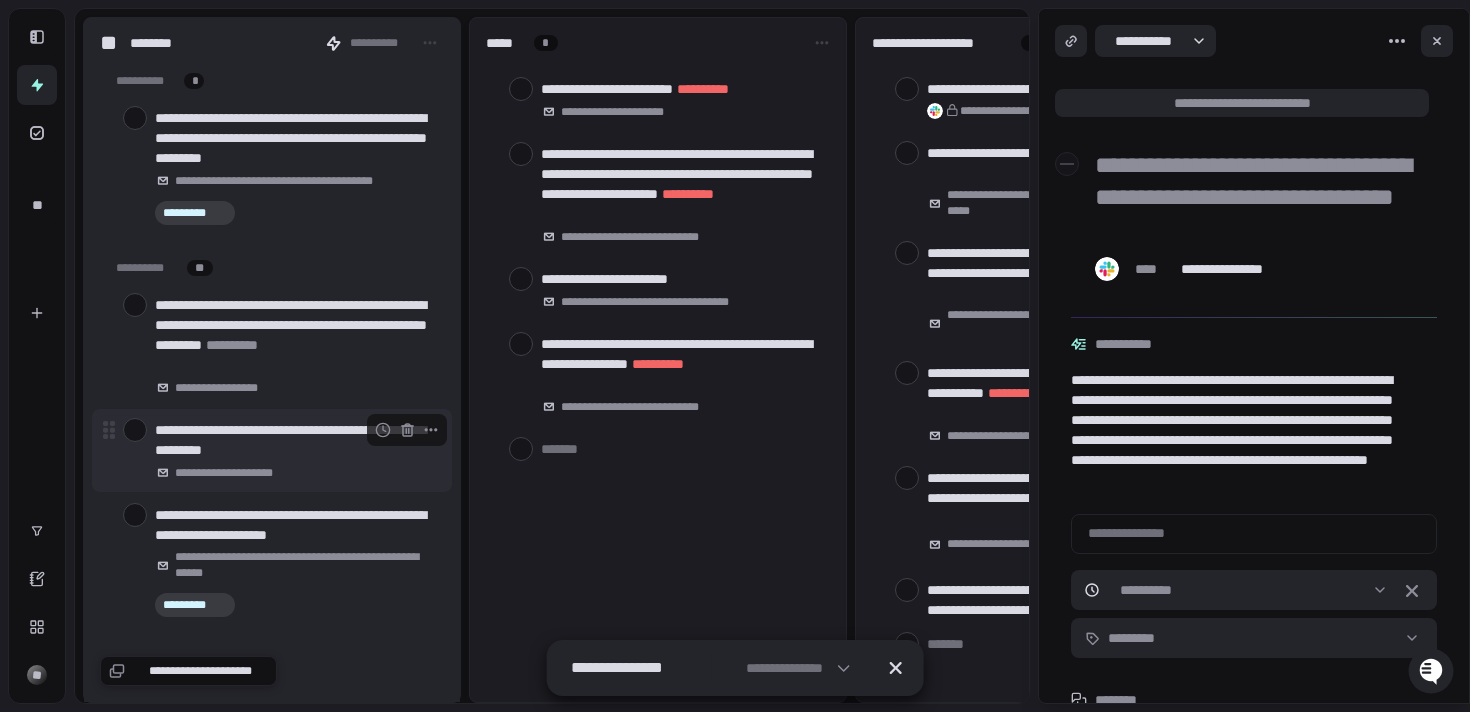 click at bounding box center [135, 430] 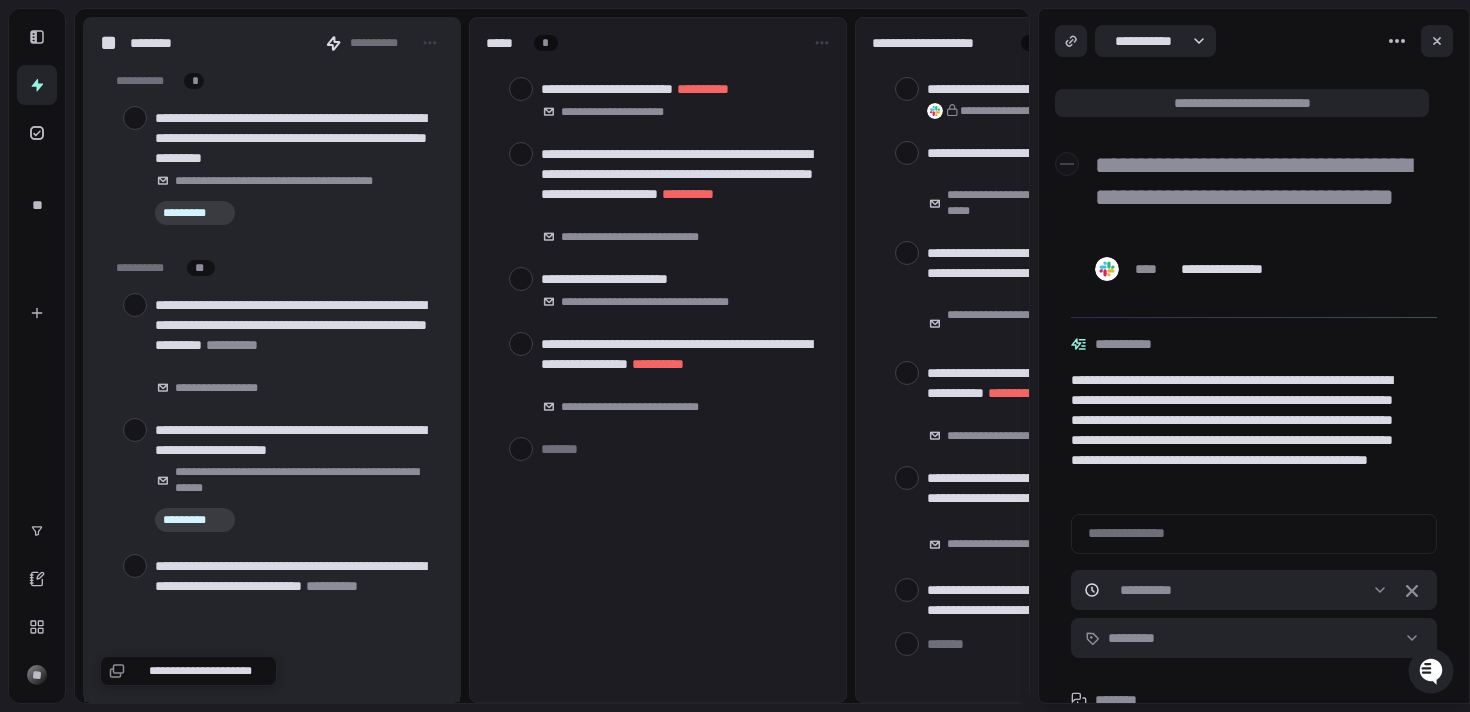 type on "*" 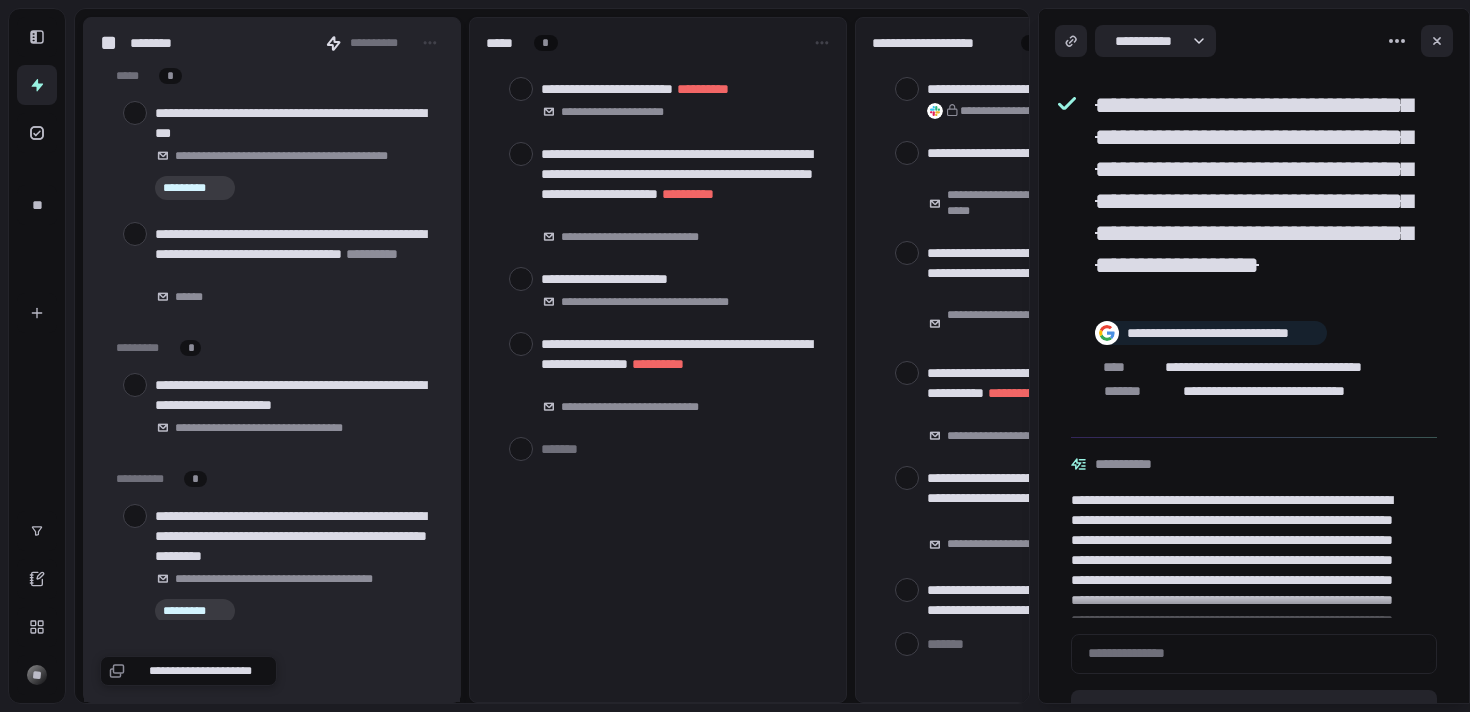 scroll, scrollTop: 0, scrollLeft: 0, axis: both 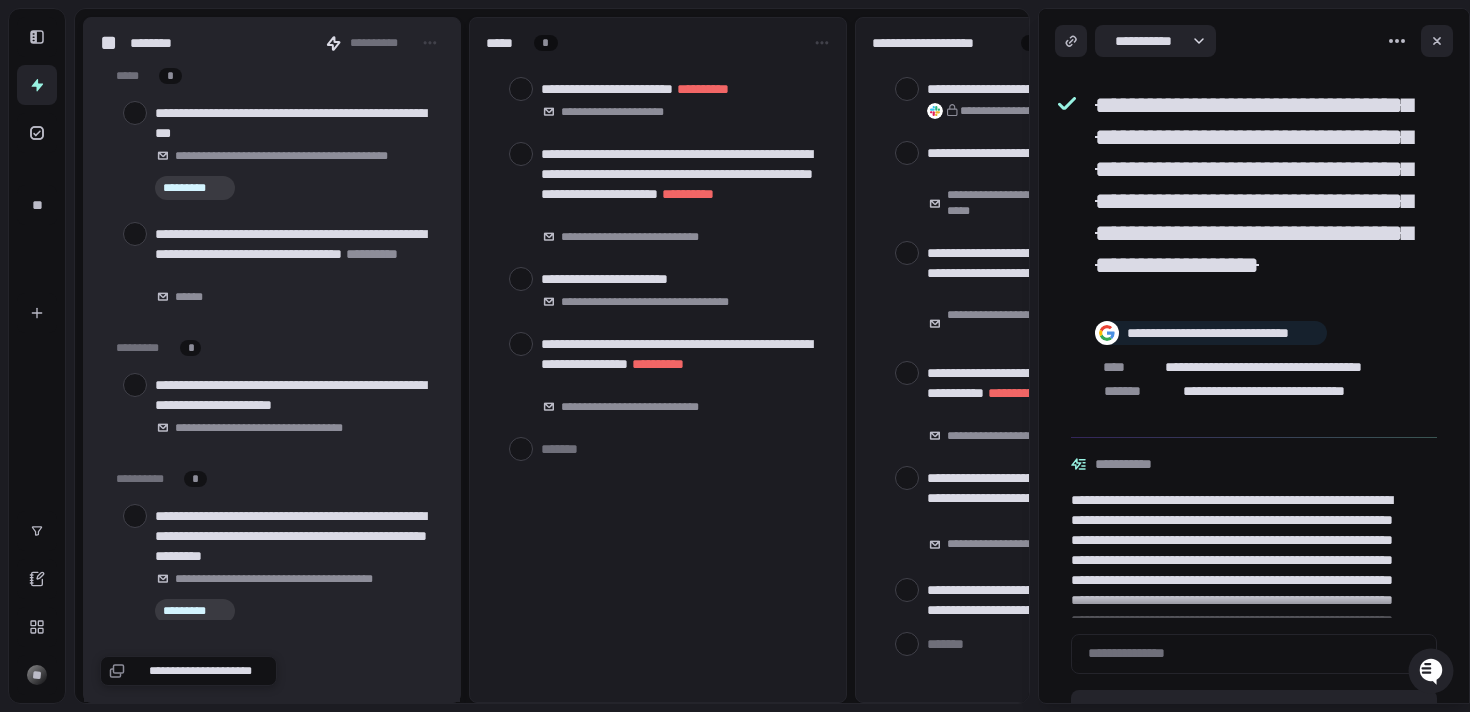 type on "*" 